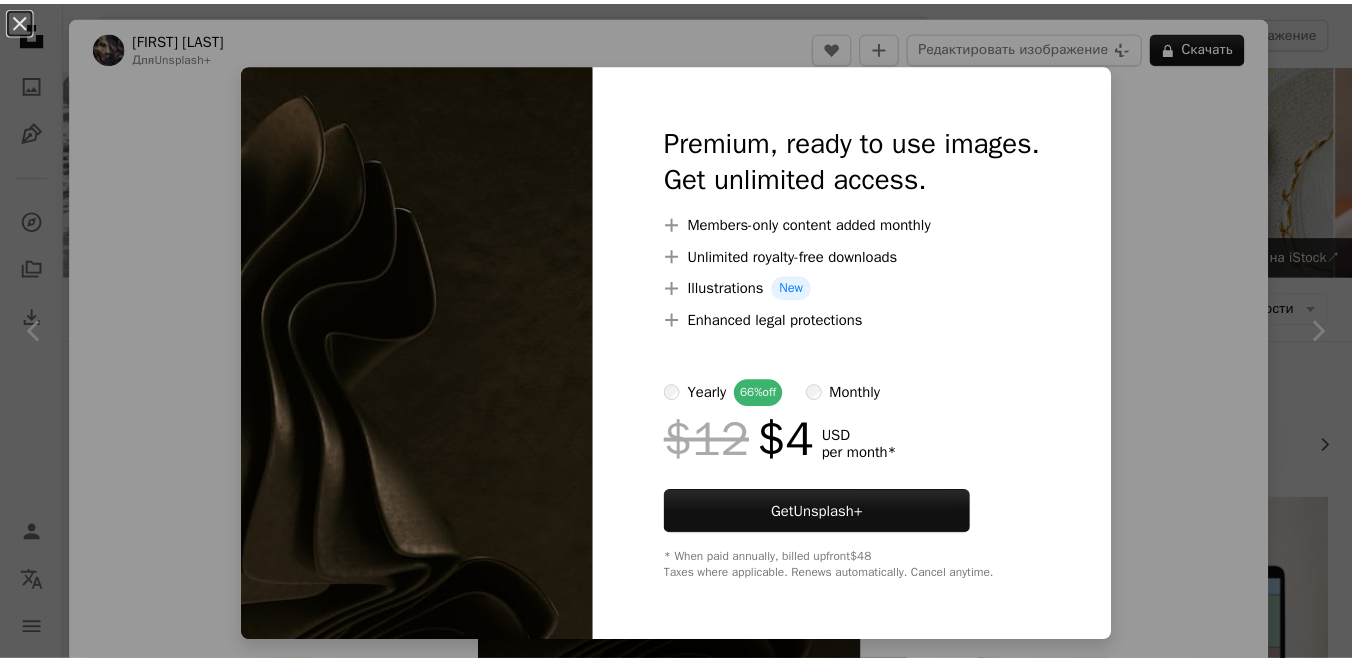 scroll, scrollTop: 5627, scrollLeft: 0, axis: vertical 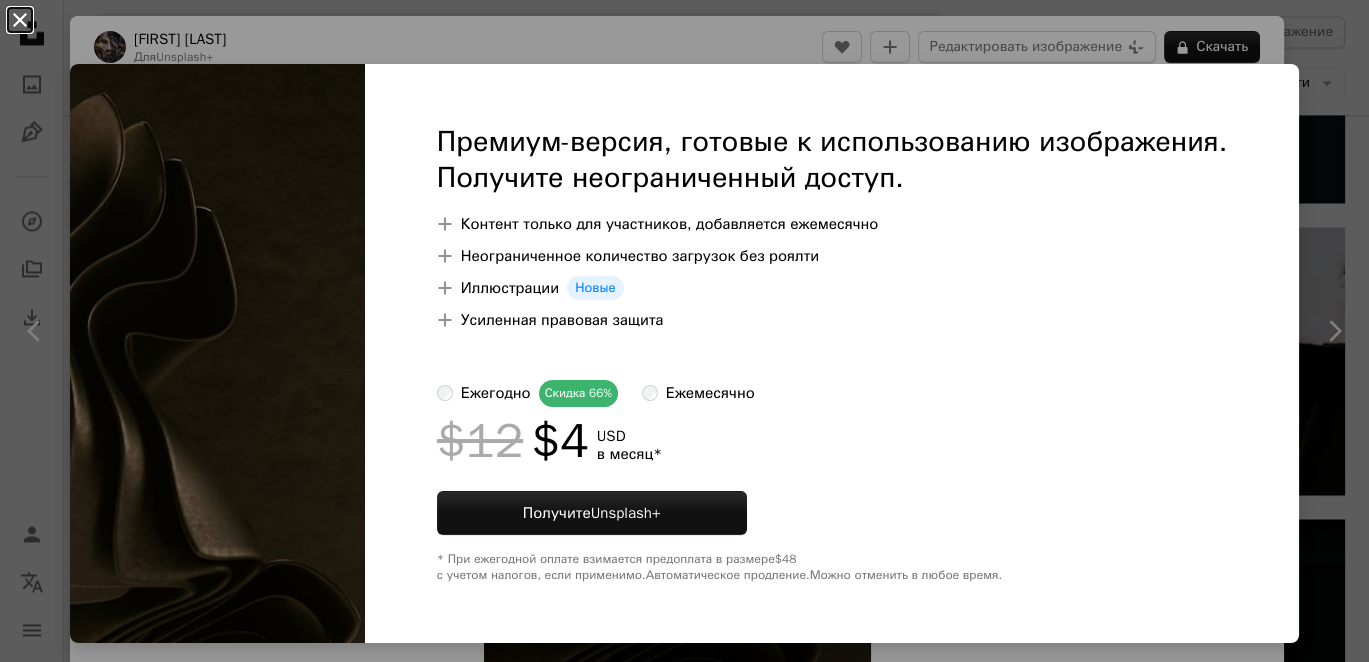 click on "An X shape" at bounding box center (20, 20) 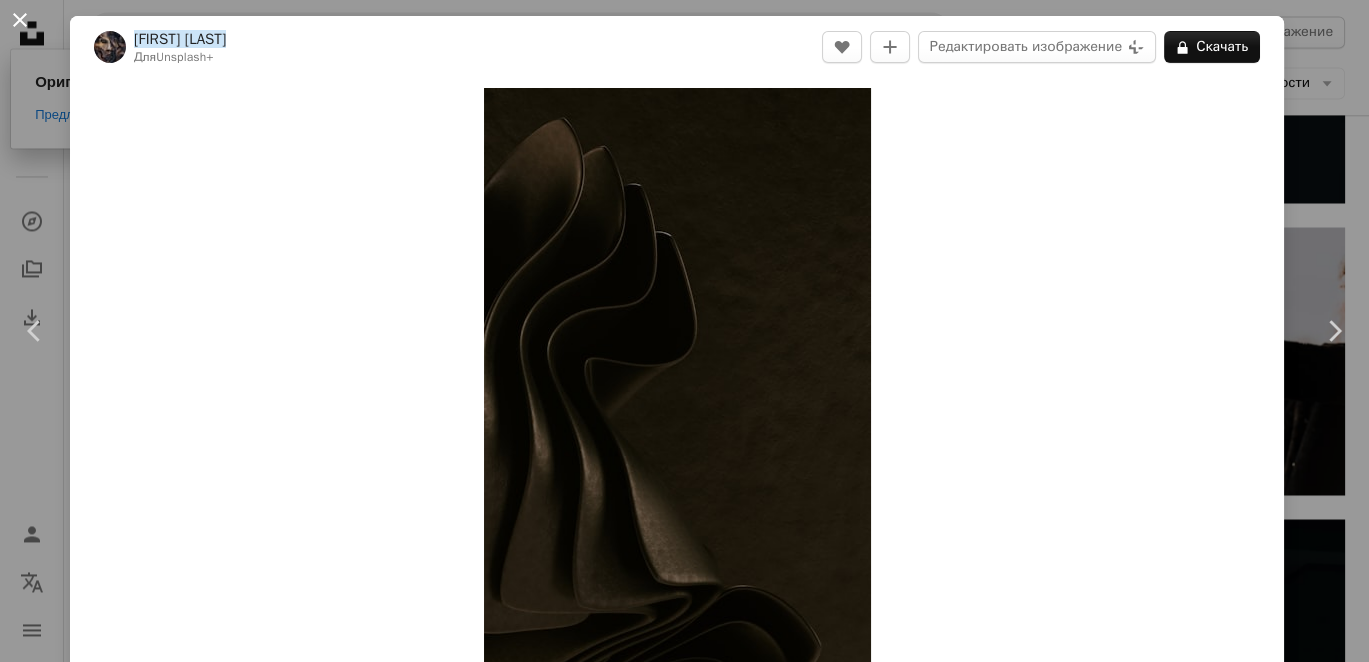 click on "An X shape" at bounding box center [20, 20] 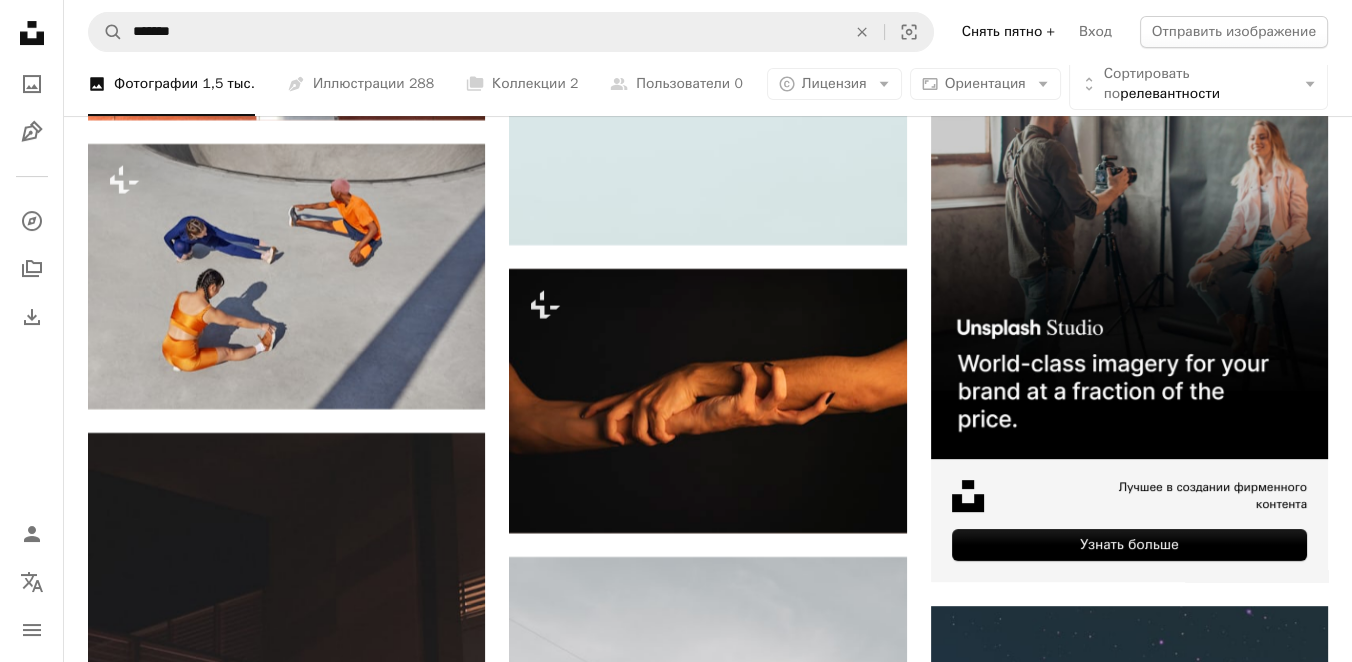 scroll, scrollTop: 9765, scrollLeft: 0, axis: vertical 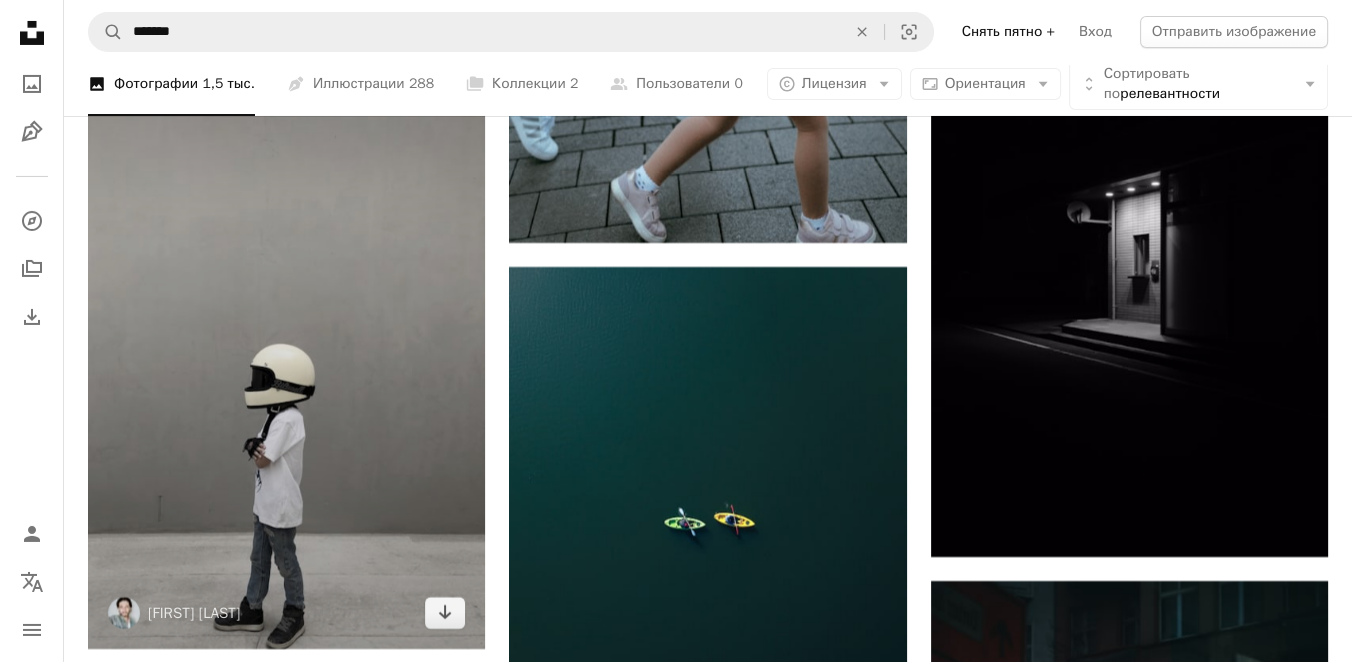 click at bounding box center (286, 276) 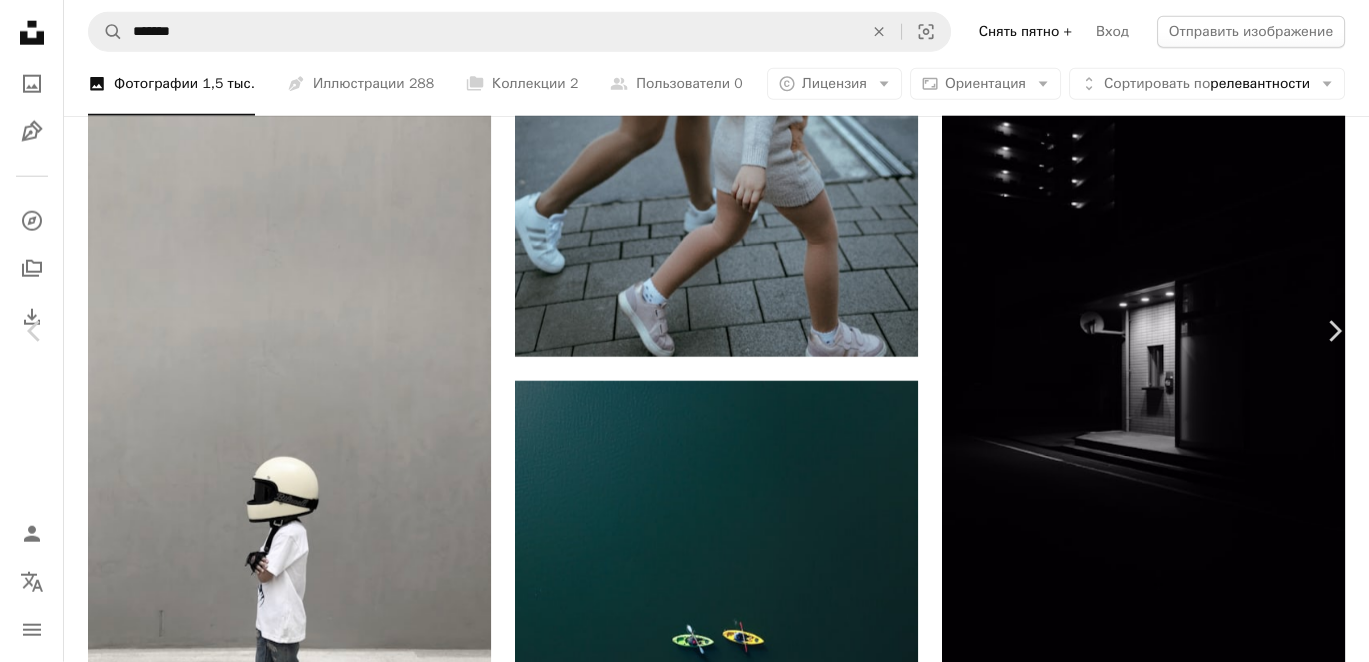 click on "Скачать бесплатно" at bounding box center [1150, 6352] 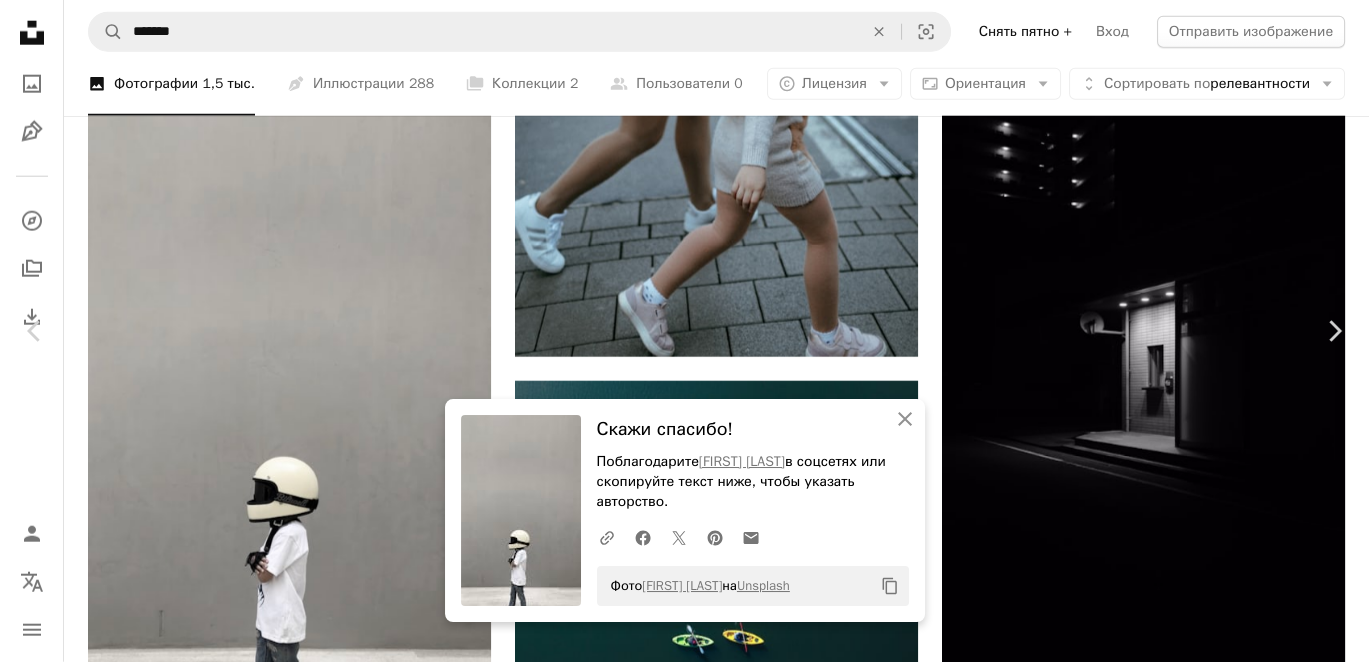 click on "Скачать бесплатно" at bounding box center [1150, 6352] 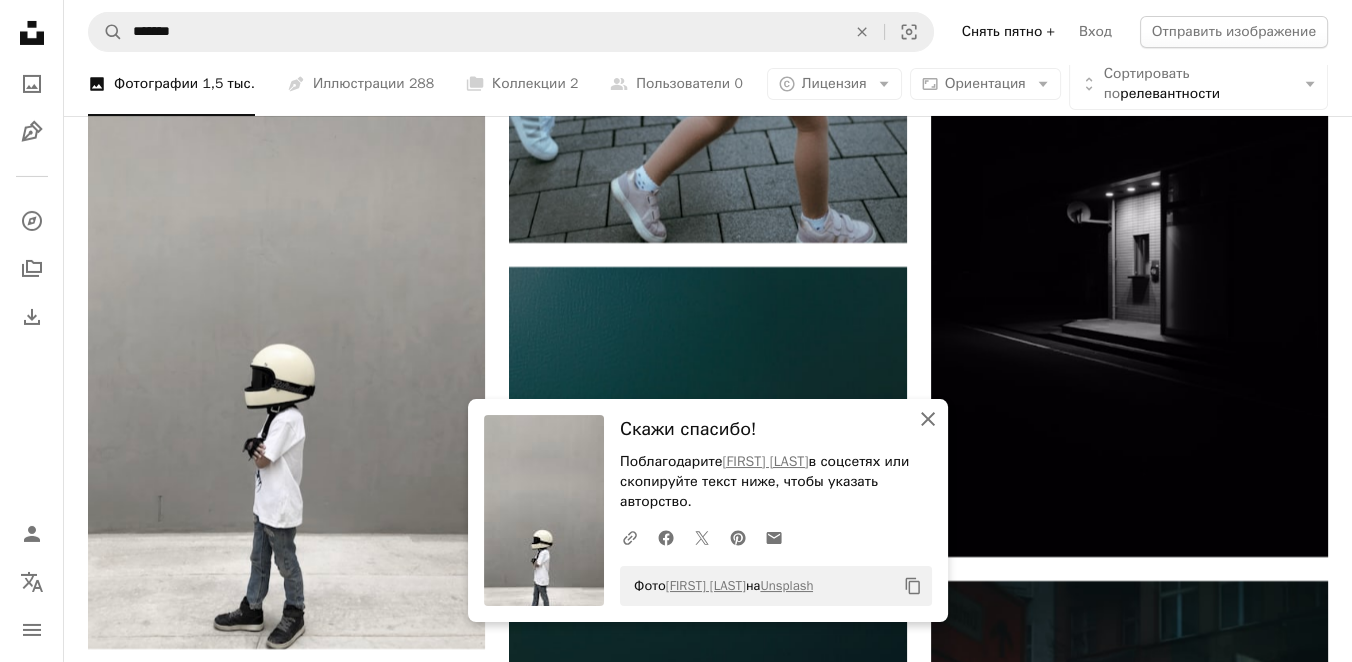 click on "An X shape" 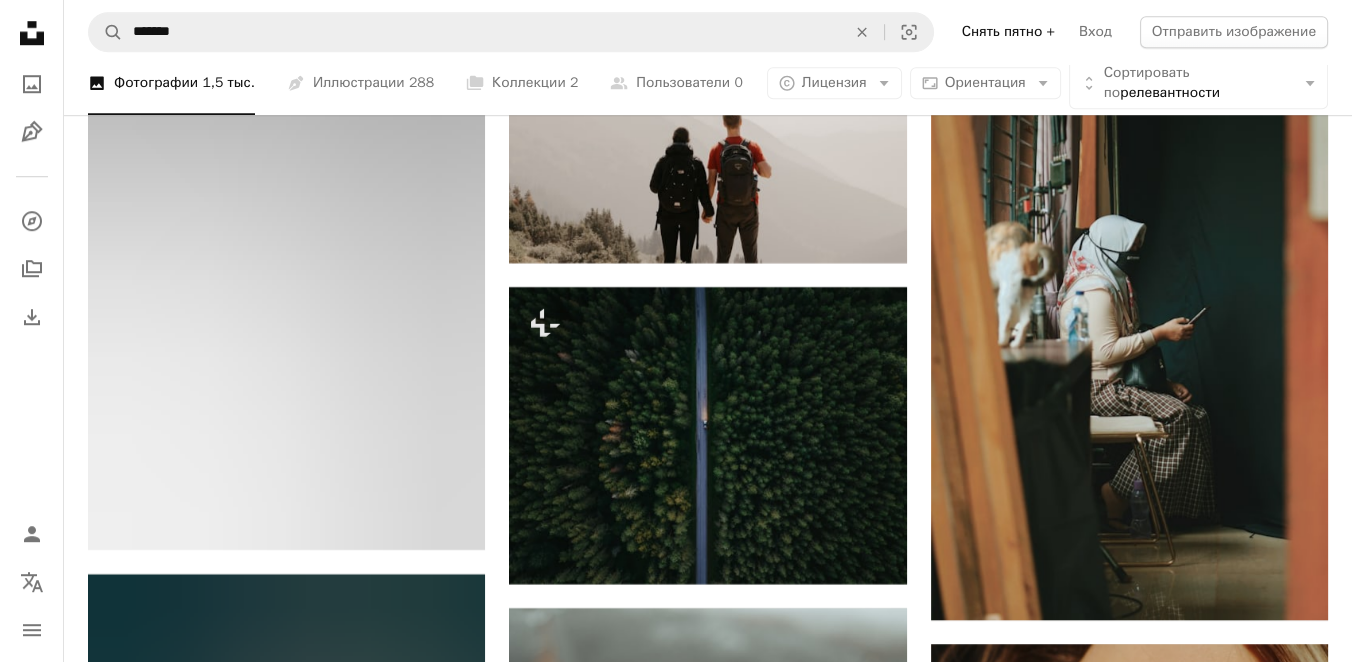 scroll, scrollTop: 11079, scrollLeft: 0, axis: vertical 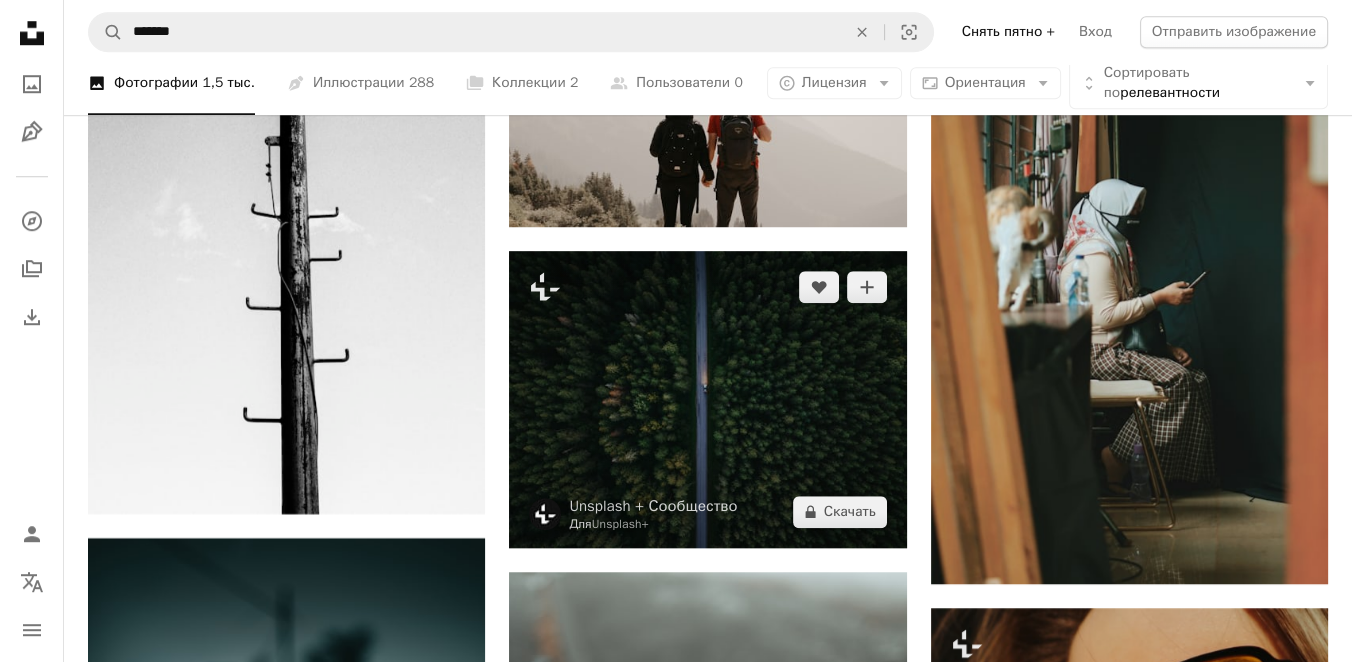 click at bounding box center [707, 399] 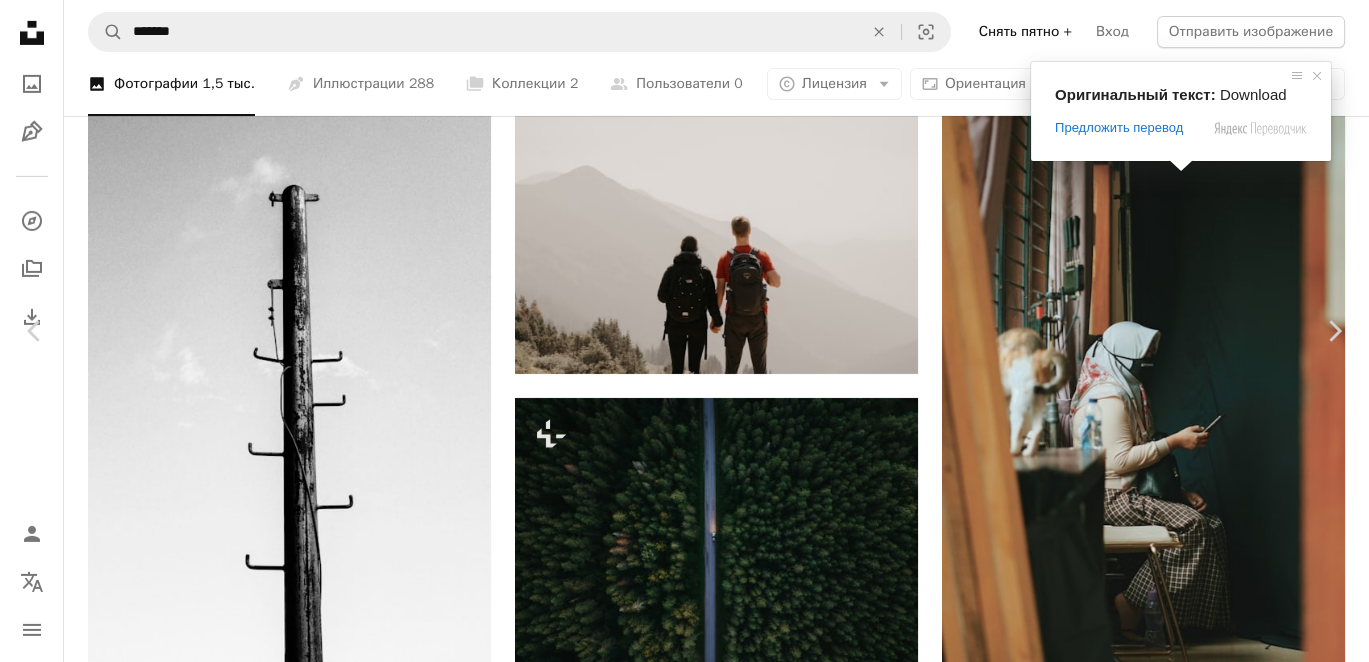 click on "Скачать" at bounding box center (1222, 3865) 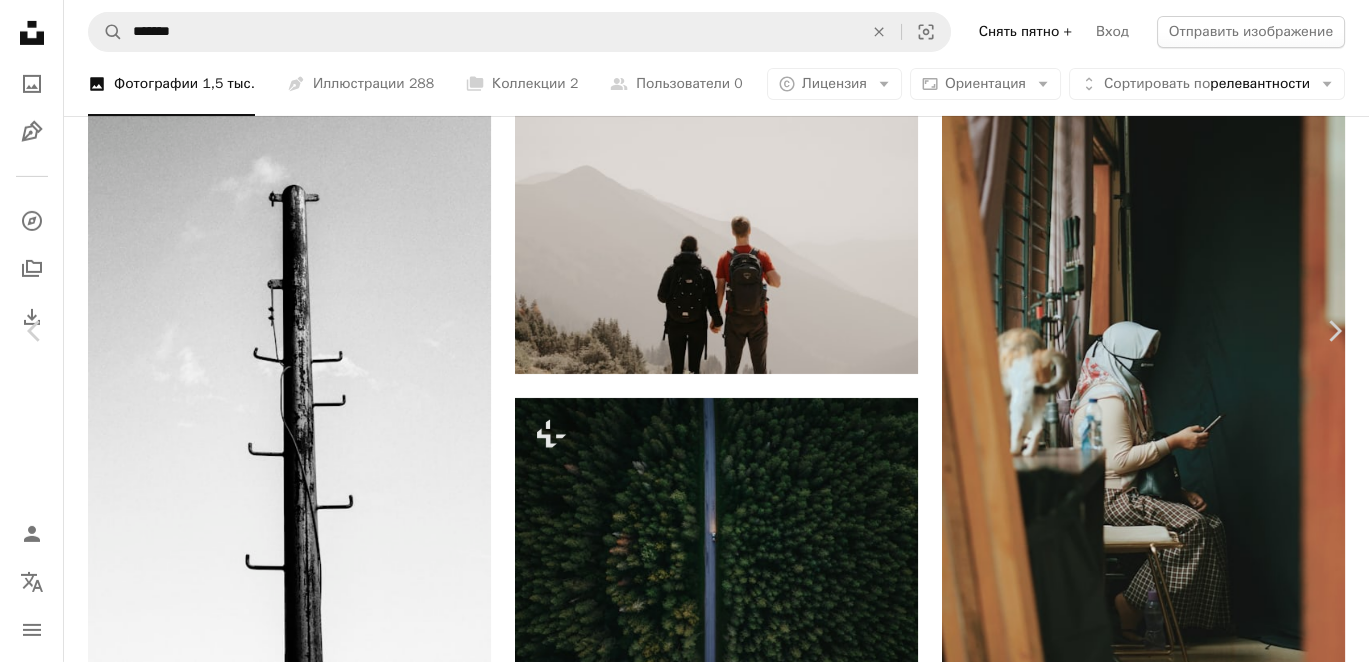 click on "An X shape" at bounding box center [20, 20] 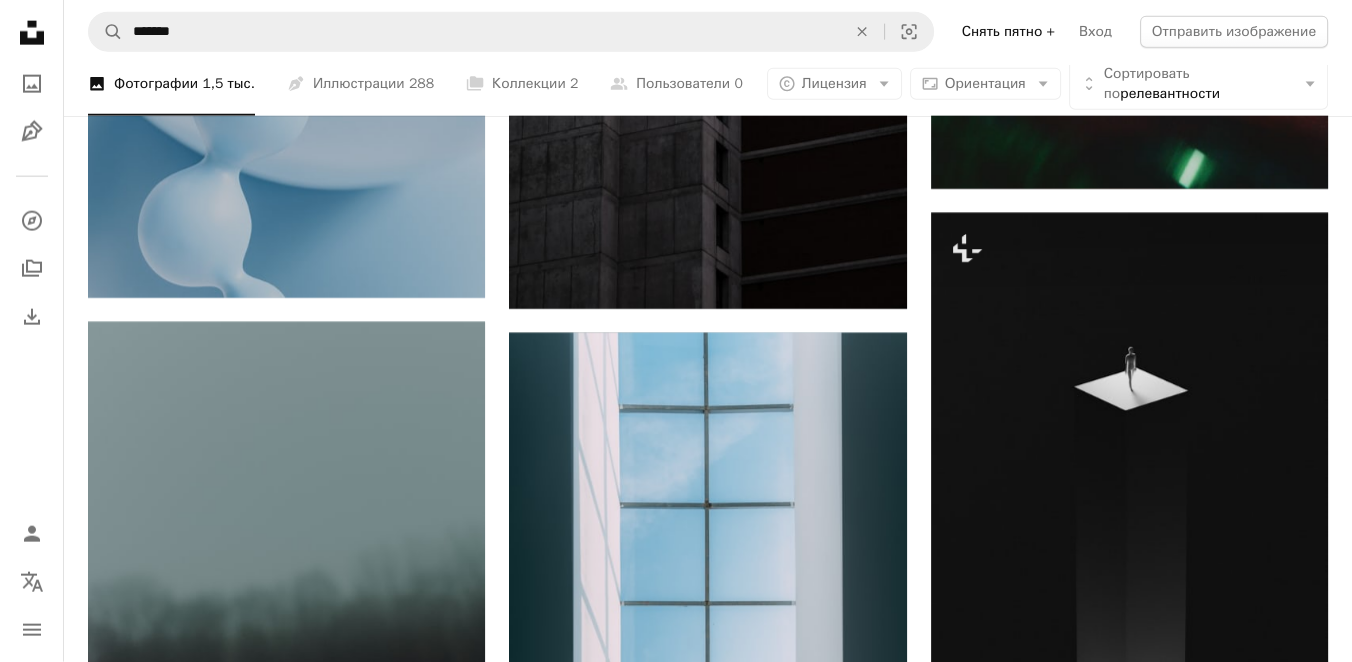 scroll, scrollTop: 15105, scrollLeft: 0, axis: vertical 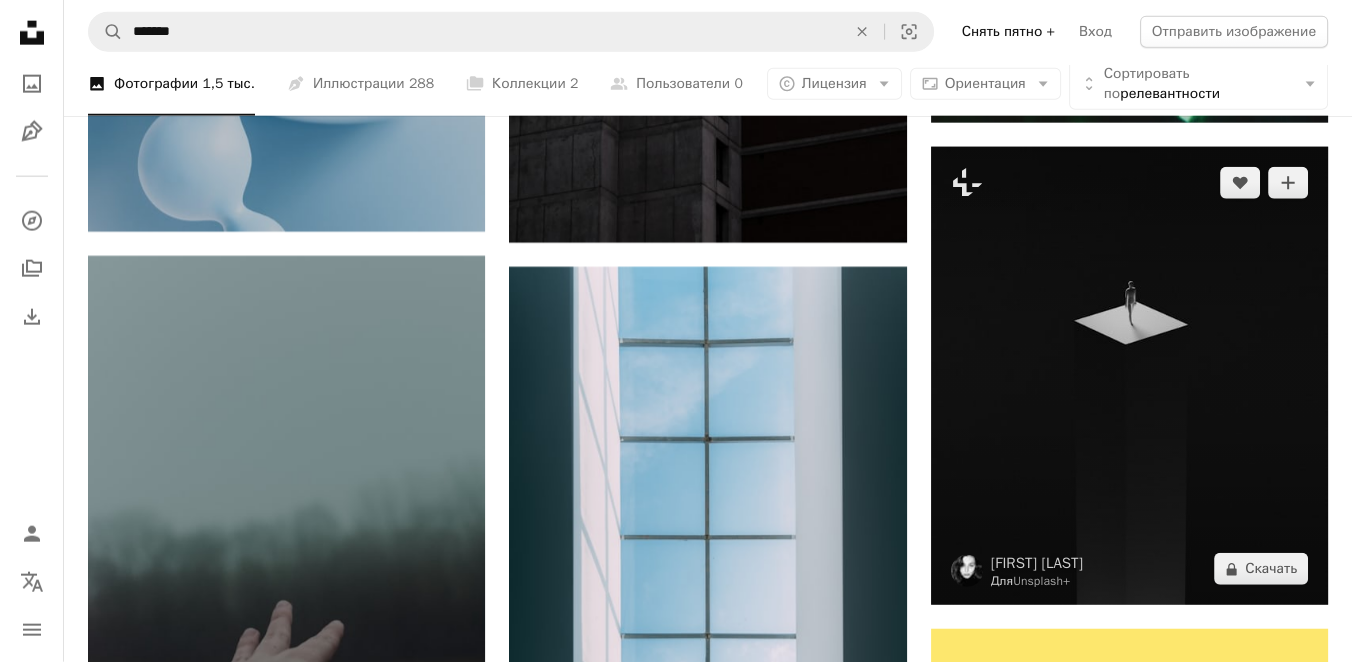 click at bounding box center [1129, 376] 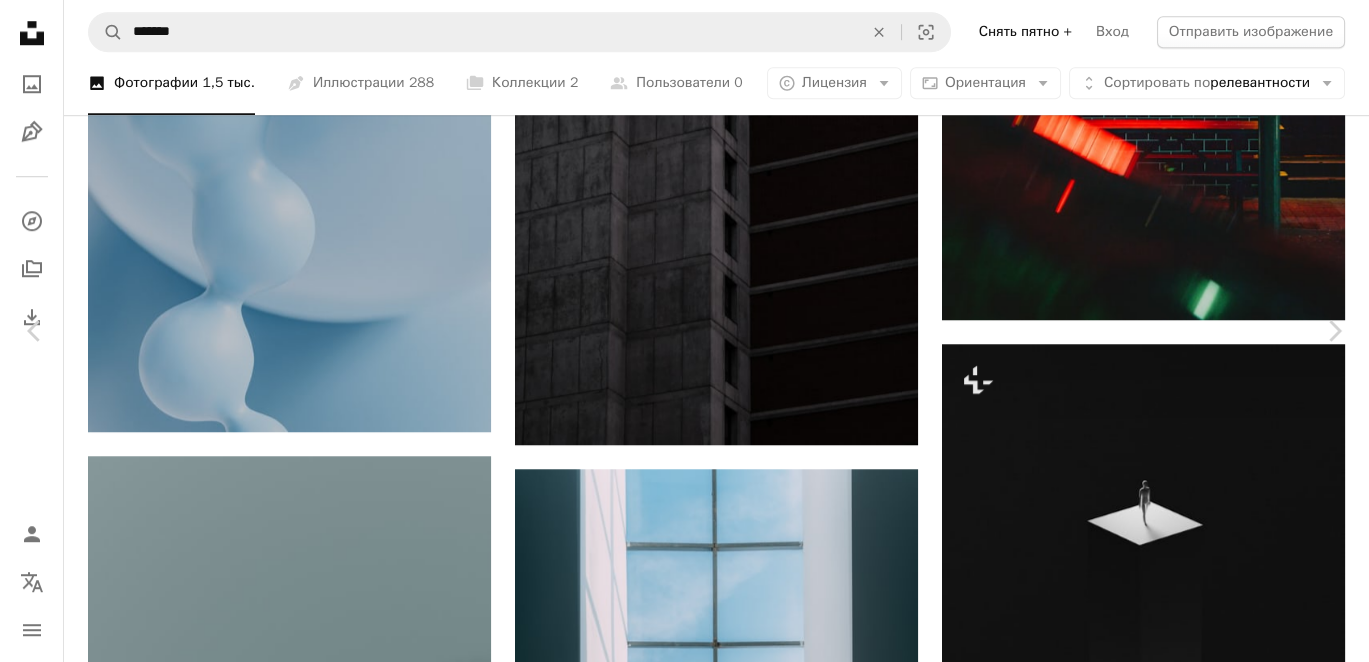 click on "An X shape" at bounding box center (20, 20) 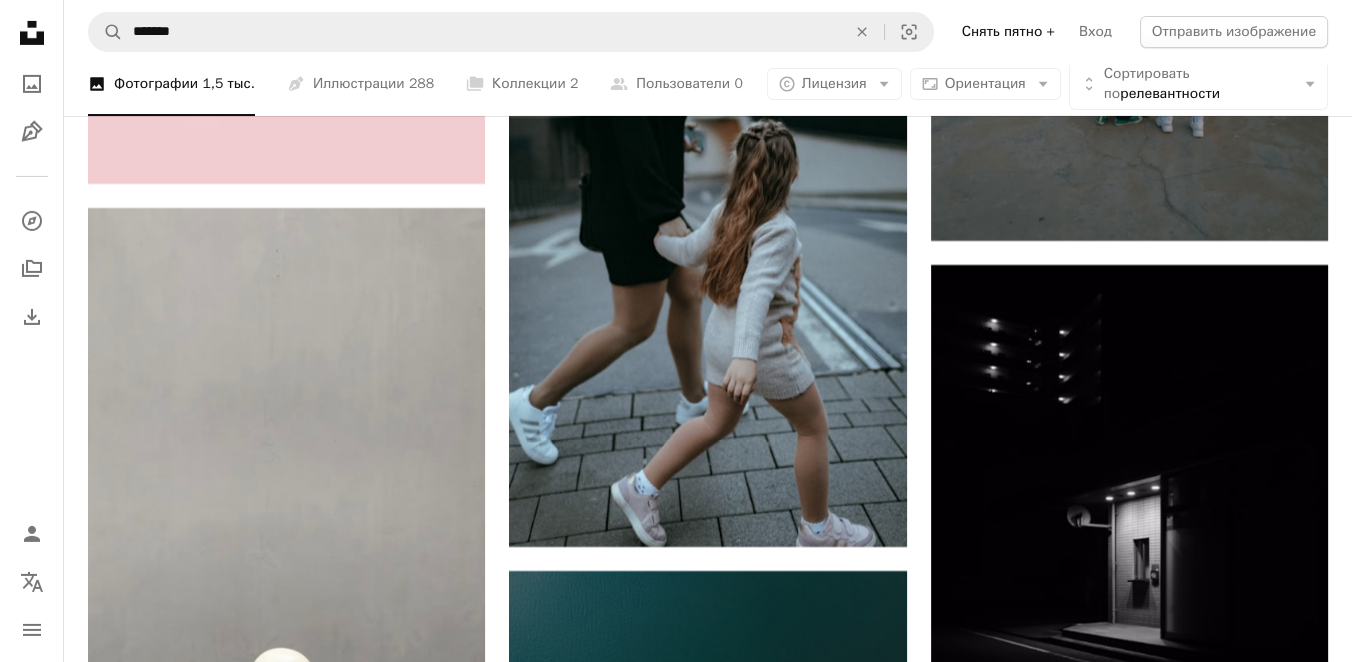 scroll, scrollTop: 0, scrollLeft: 0, axis: both 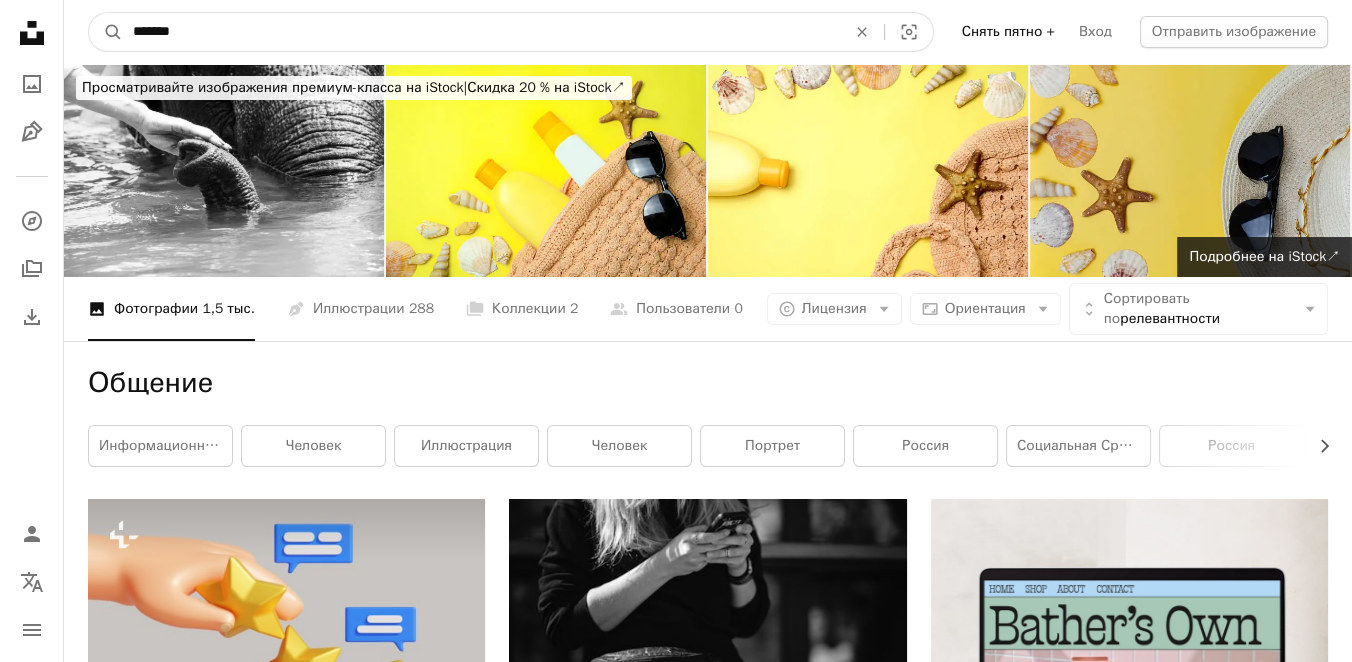 click on "*******" at bounding box center (481, 32) 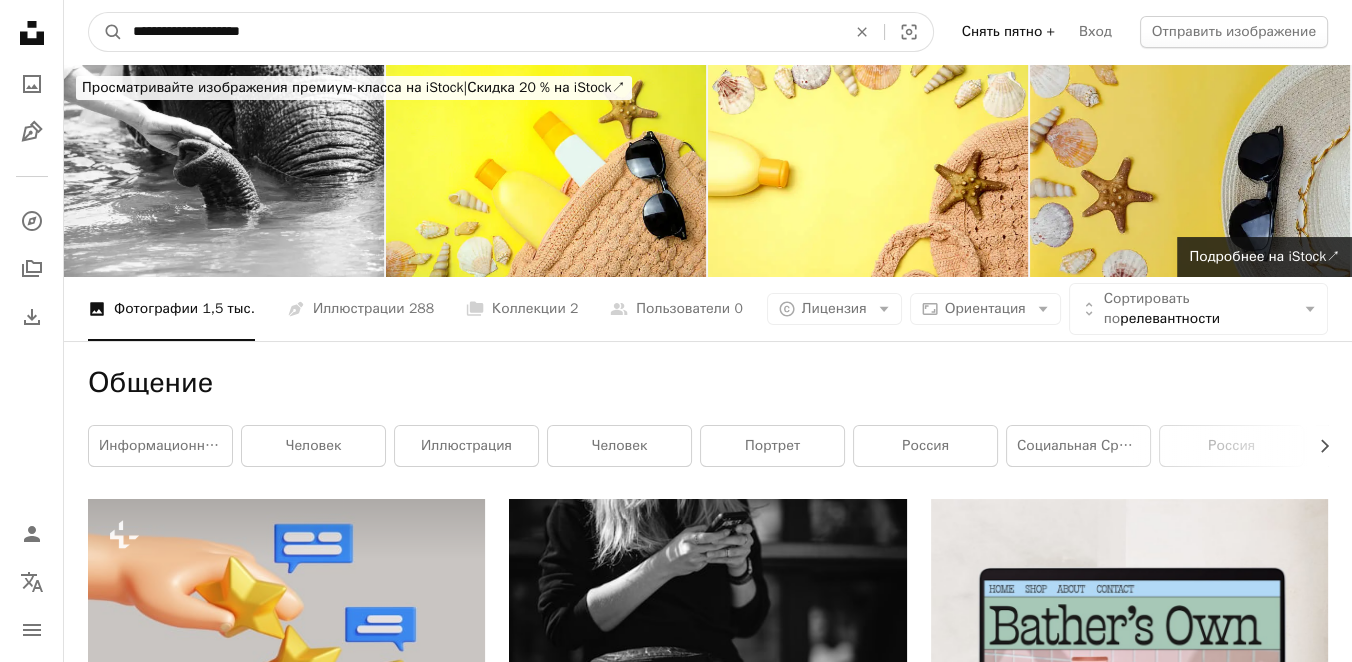 type on "**********" 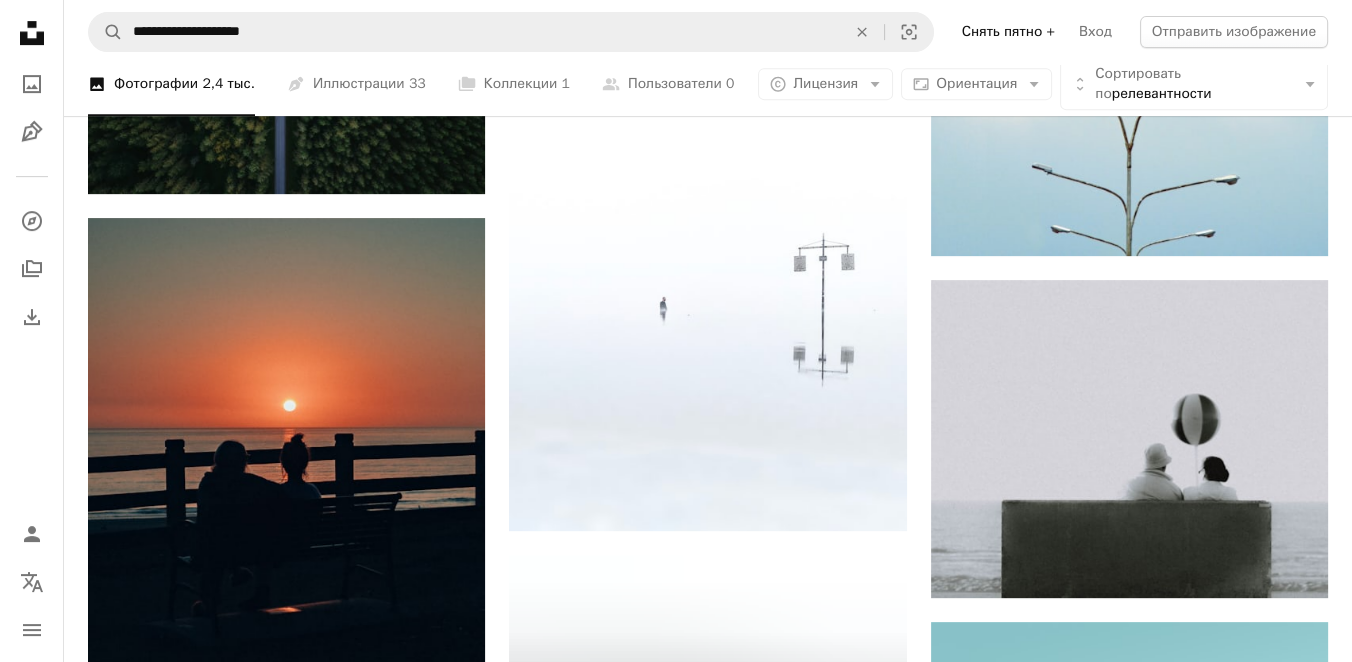 scroll, scrollTop: 1057, scrollLeft: 0, axis: vertical 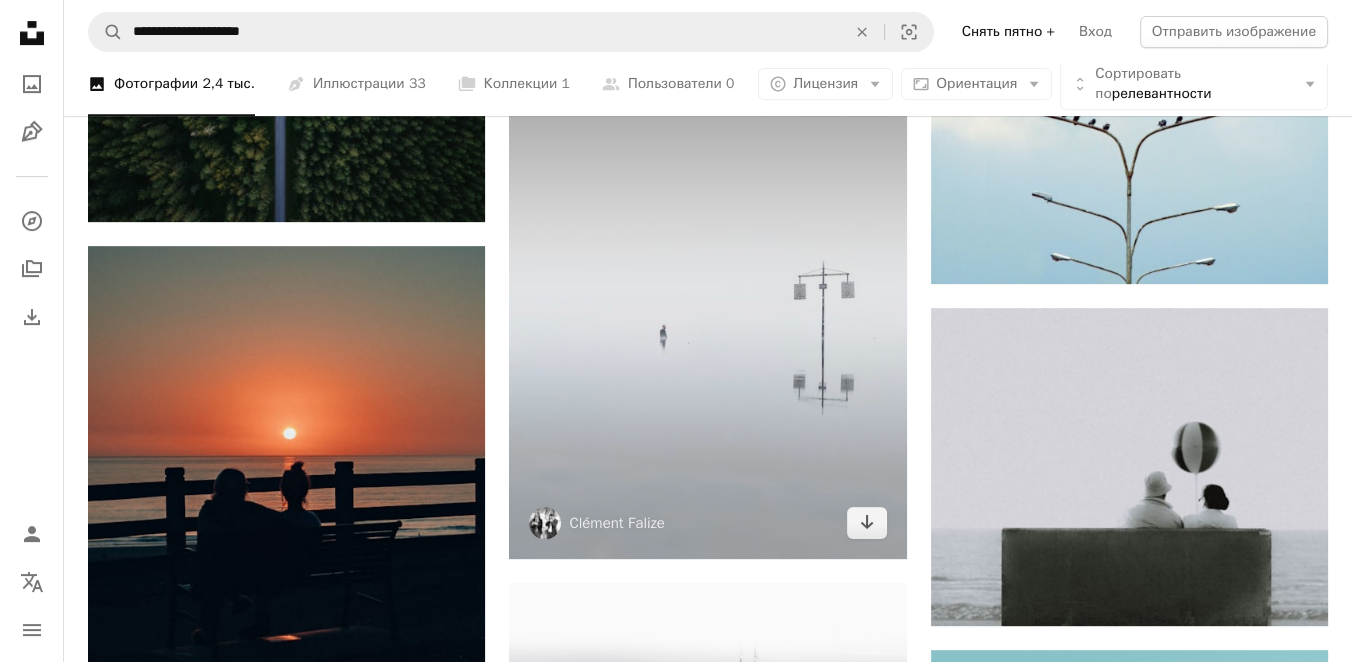 click at bounding box center [707, 310] 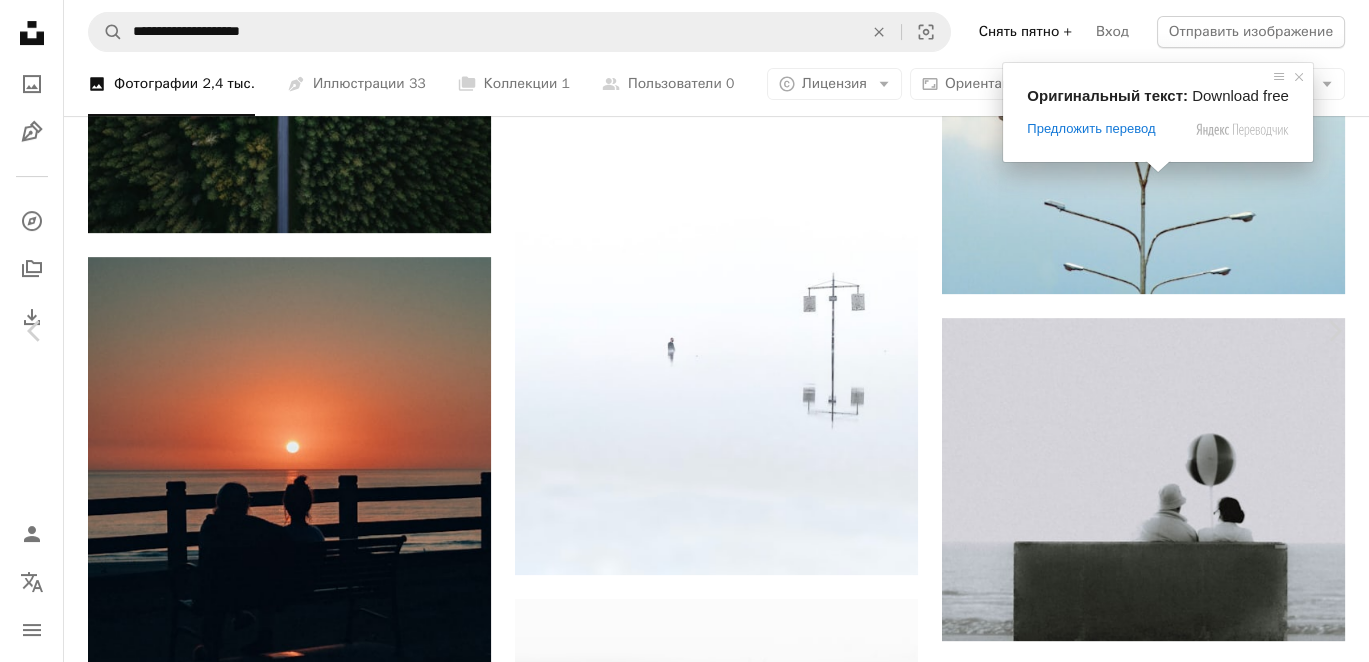 click on "Скачать бесплатно" at bounding box center (1150, 4568) 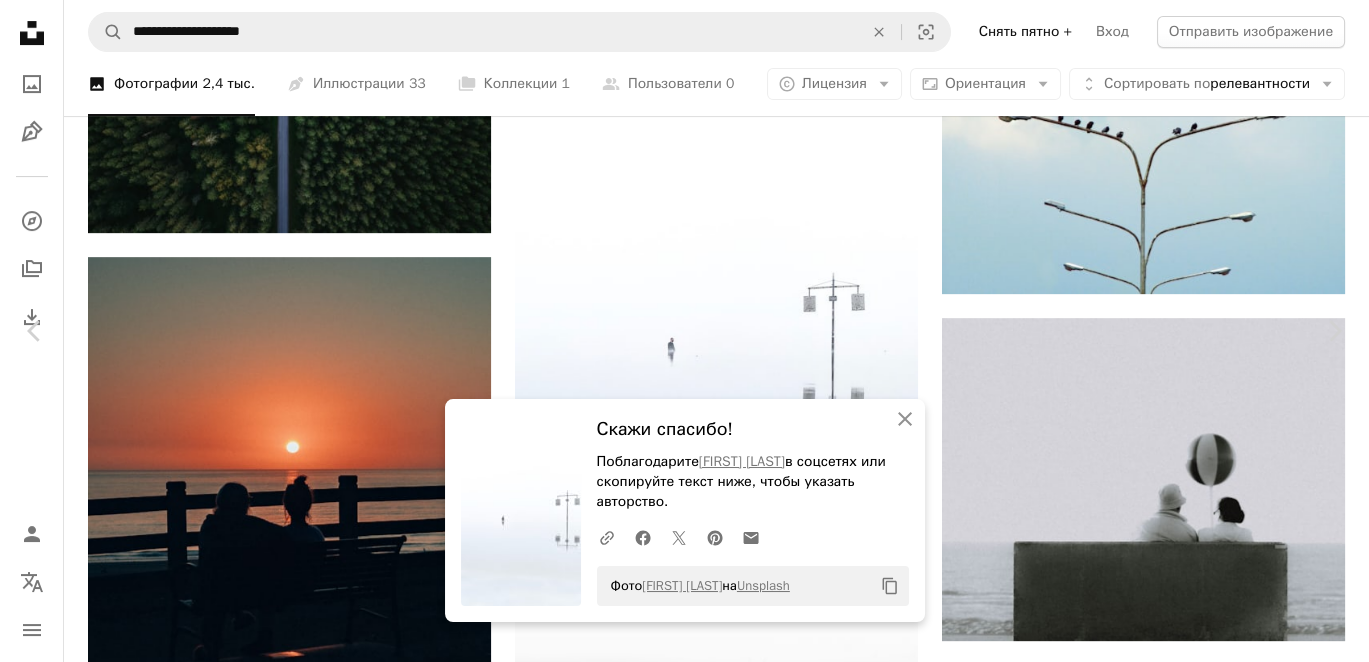 click on "An X shape" at bounding box center [20, 20] 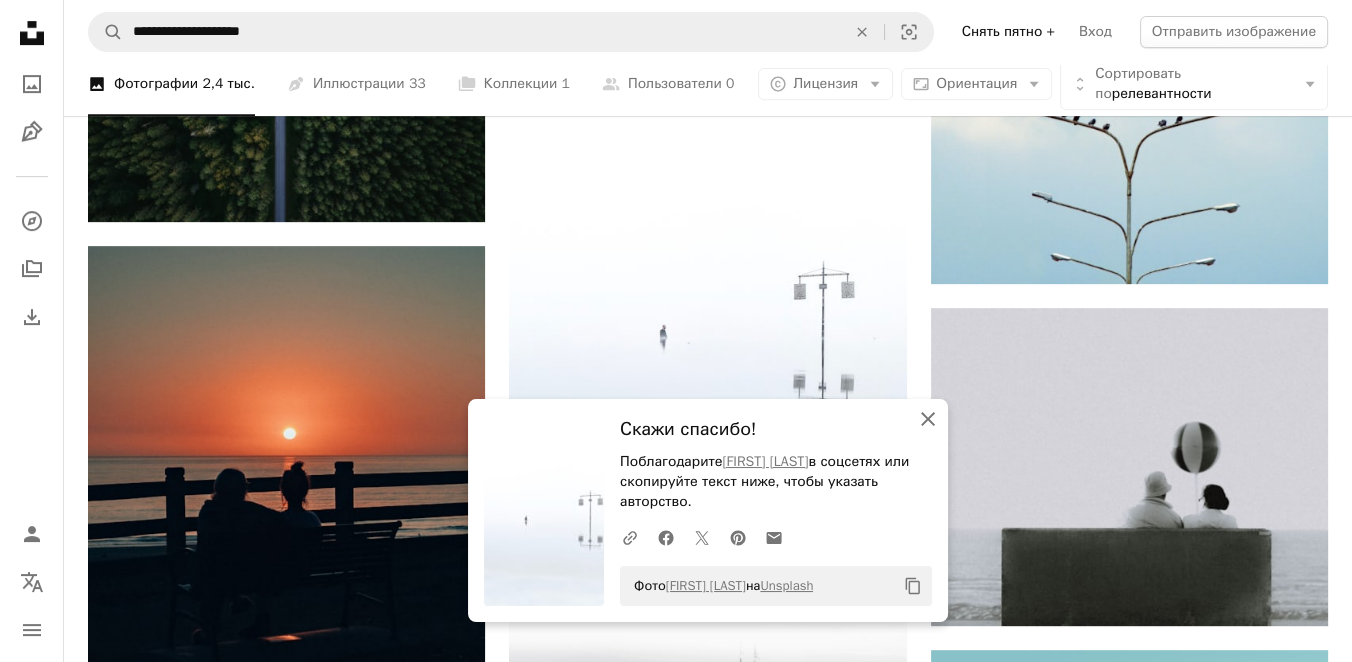 click on "An X shape" 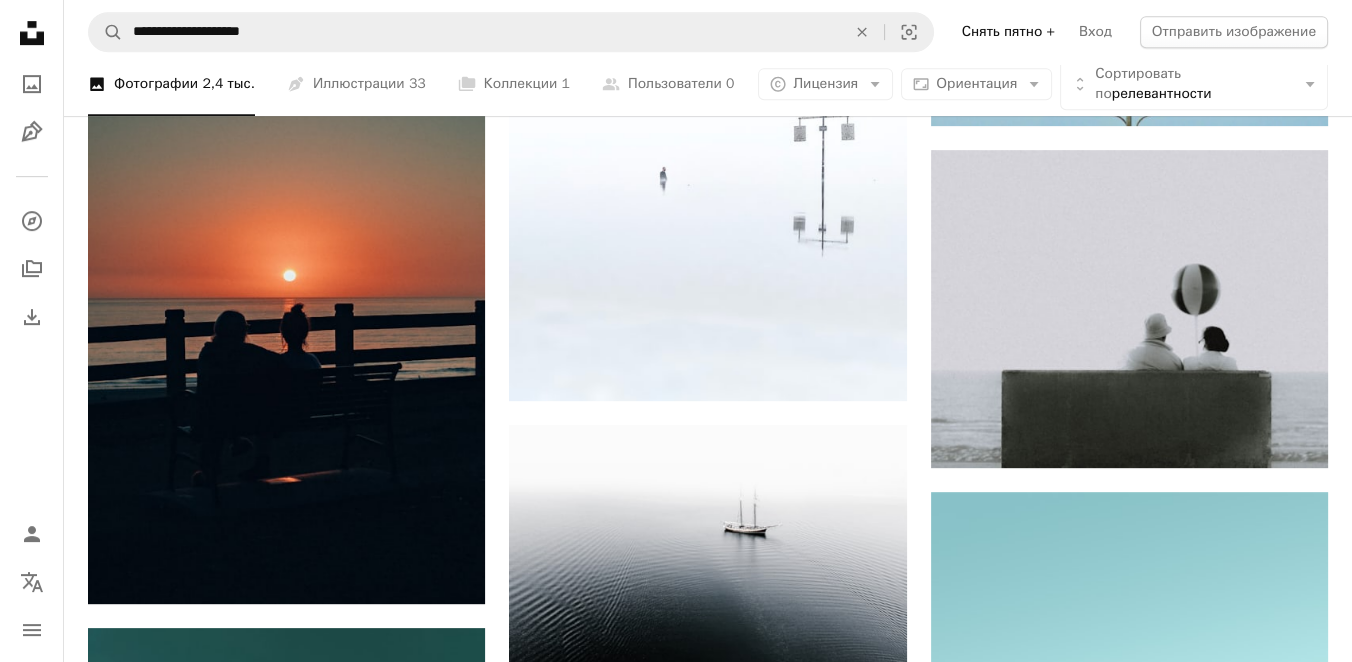 scroll, scrollTop: 1235, scrollLeft: 0, axis: vertical 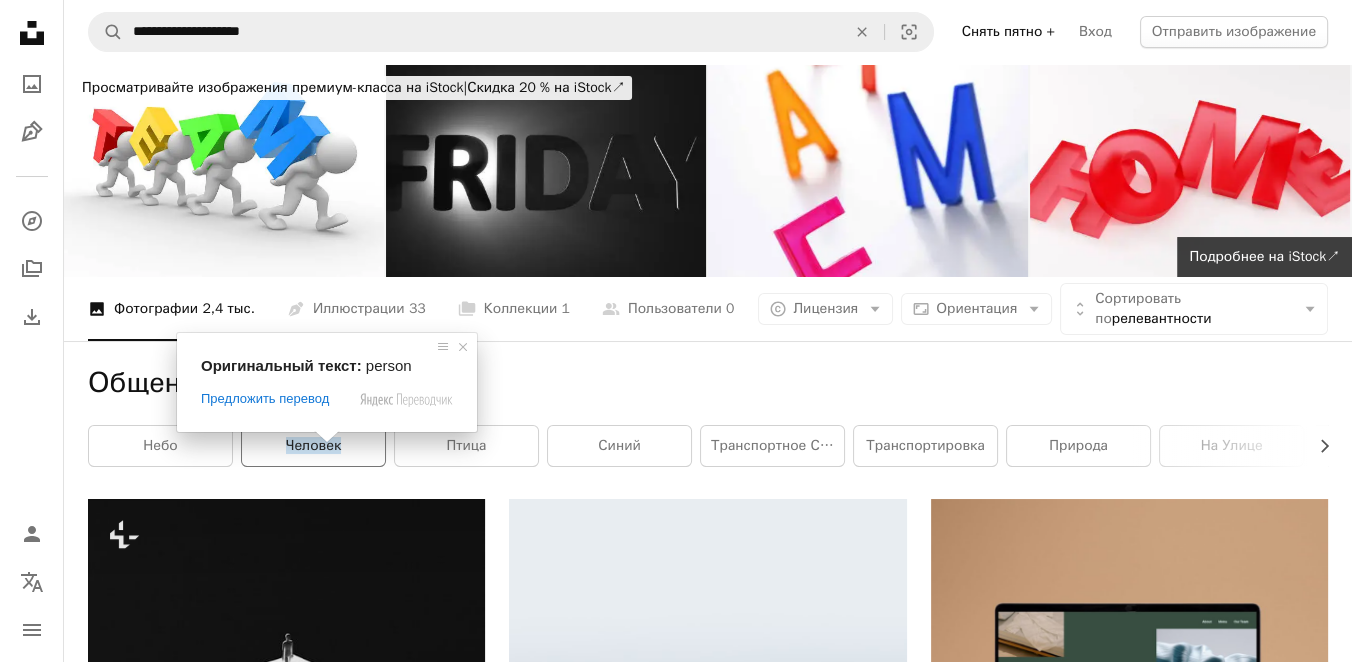 click on "An X shape Visual search Снять пятно + Вход Отправить изображение Просматривайте изображения премиум-класса на iStock  |  Скидка 20 % на iStock  ↗ Просматривайте изображения премиум-класса на iStock Скидка 20 % на iStock  ↗ Показать ещё  ↗ Подробнее на iStock  ↗ A photo Фотографии   2,4 тыс. Pen Tool Иллюстрации   33 A stack of folders Коллекции   1 A group of people Пользователи   0 A copyright icon © Лицензия Arrow down Aspect ratio Ориентация Arrow down Unfold Сортировать по  релевантности Arrow down Filters Filters Общение горизонтально Chevron right небо человек" at bounding box center [676, 2759] 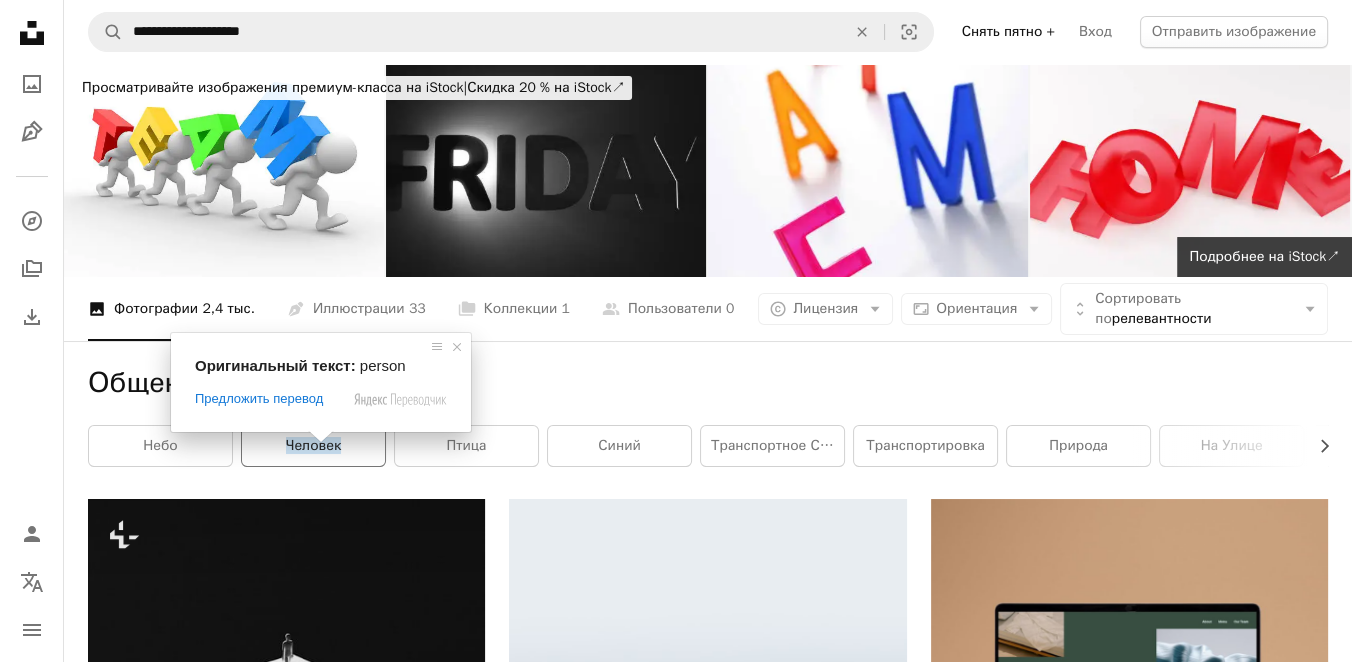 click on "человек" at bounding box center [314, 445] 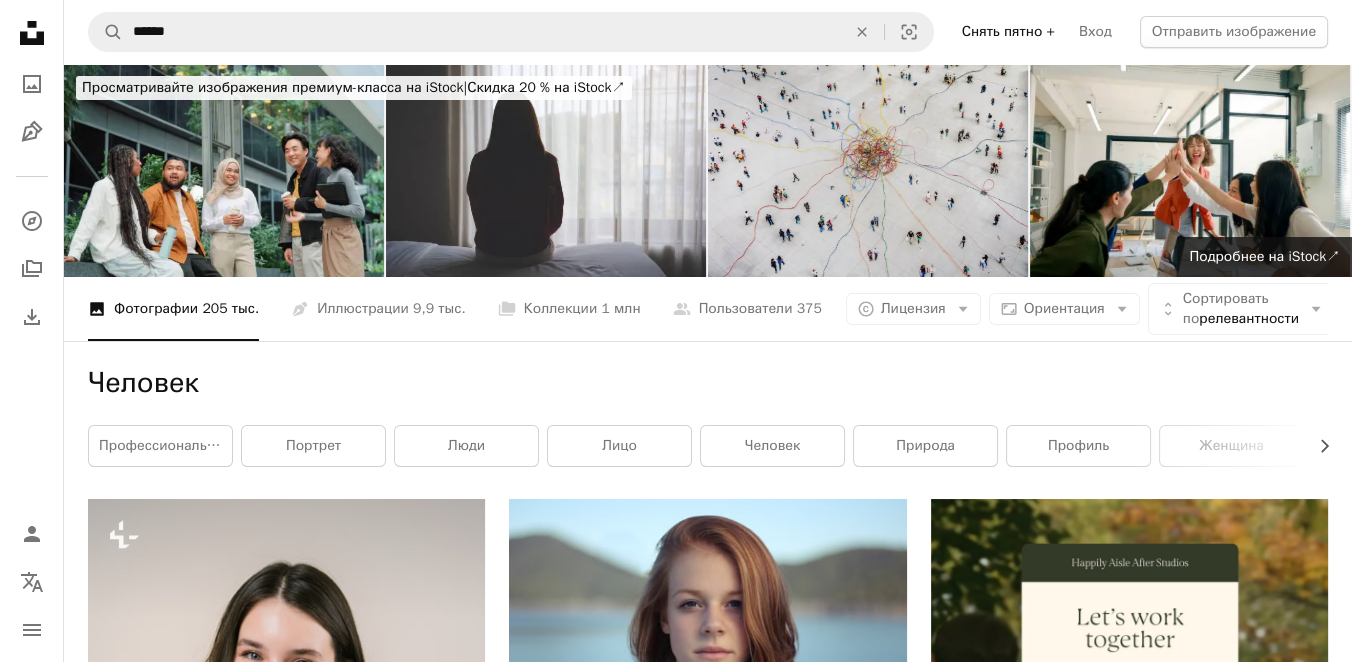 click at bounding box center (868, 170) 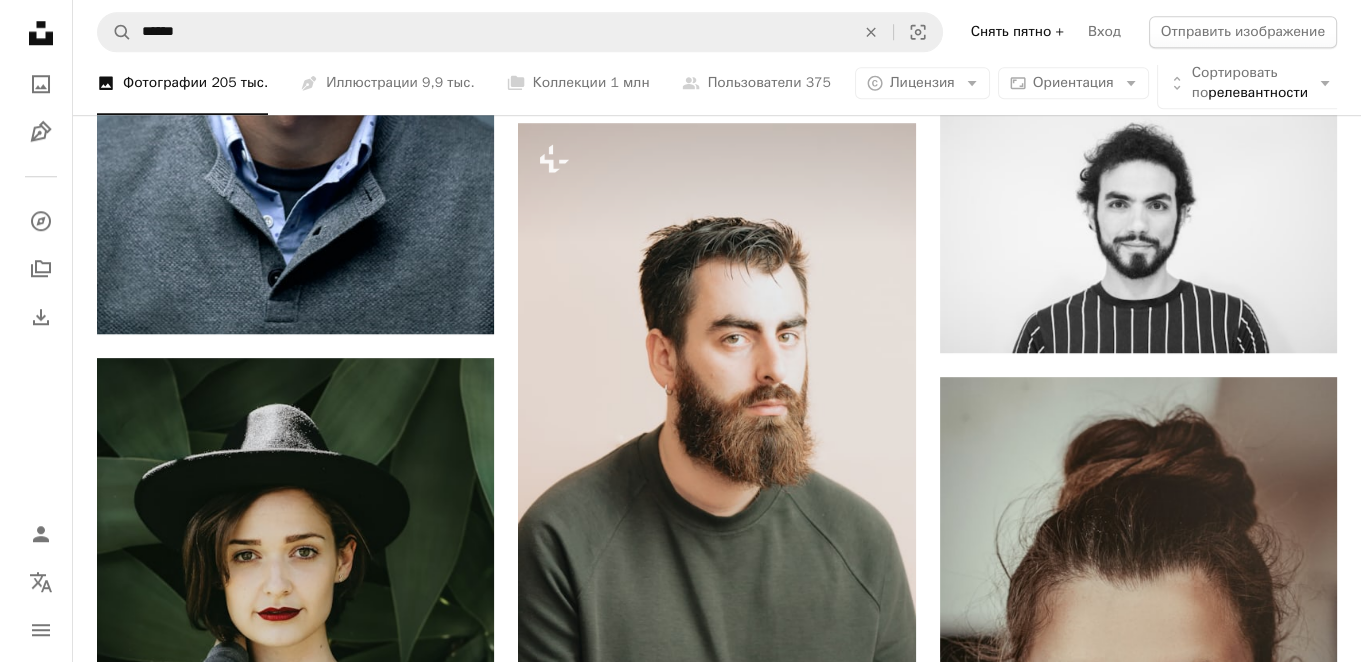 scroll, scrollTop: 2040, scrollLeft: 0, axis: vertical 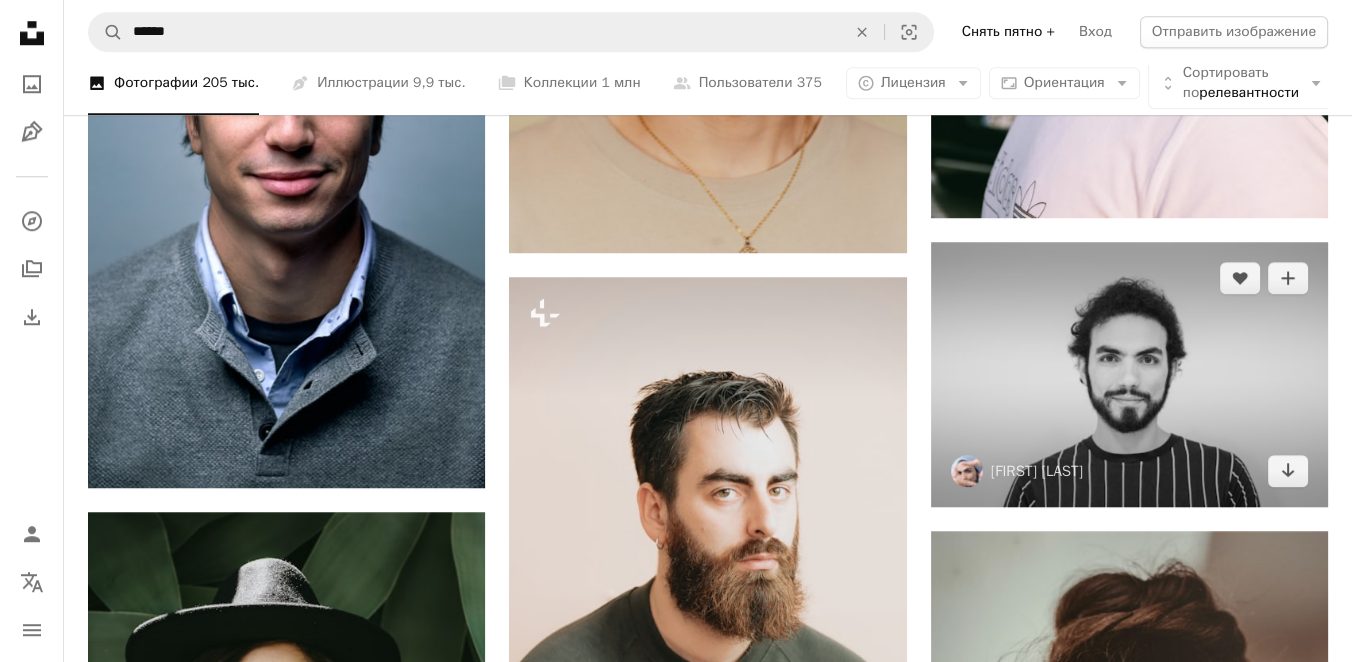 click at bounding box center (1129, 374) 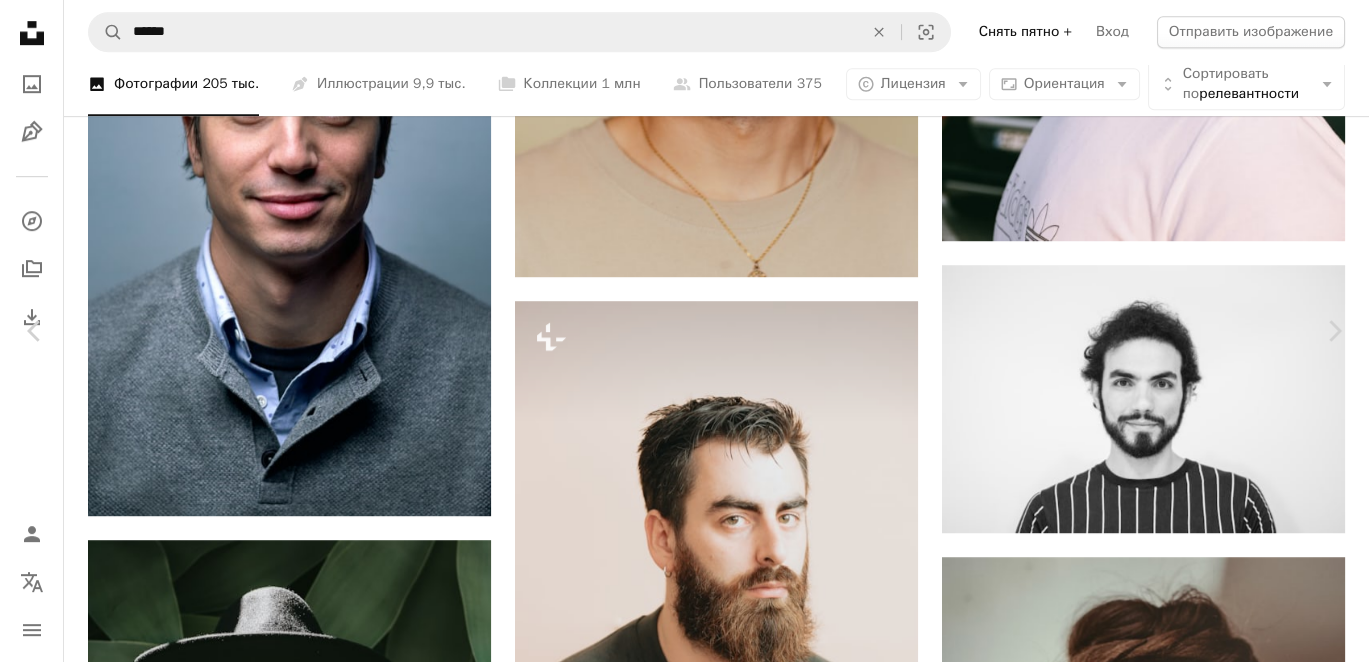 scroll, scrollTop: 46, scrollLeft: 0, axis: vertical 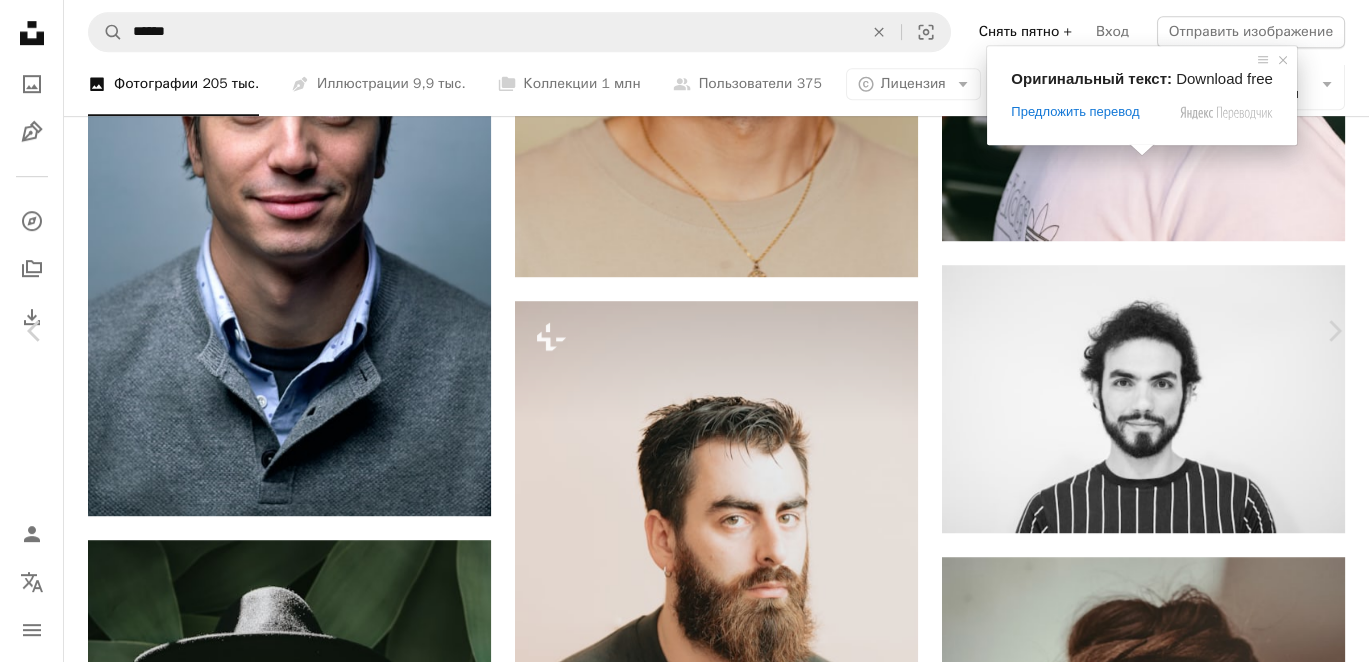 click on "Скачать бесплатно" at bounding box center [1150, 3269] 